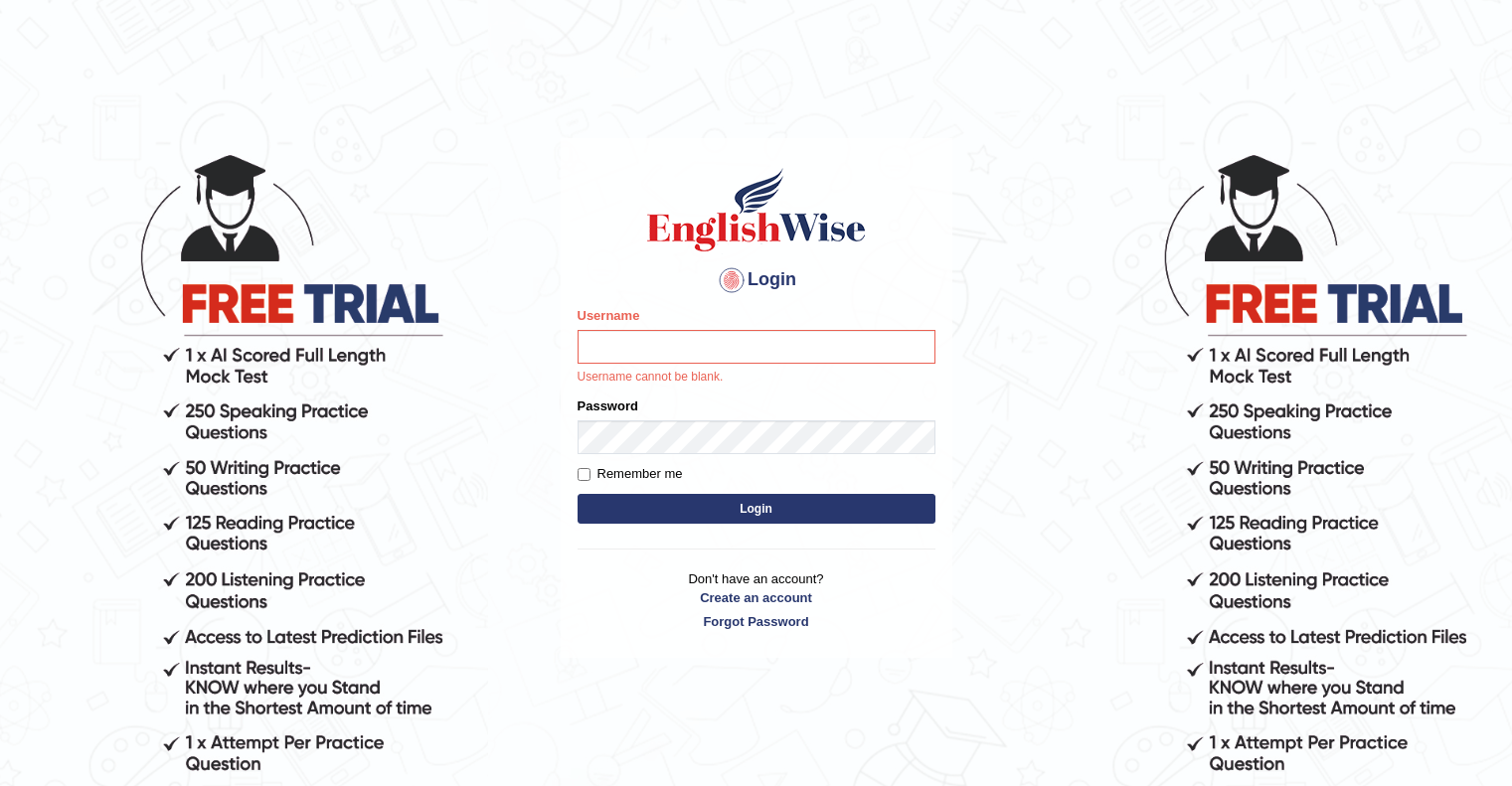 scroll, scrollTop: 0, scrollLeft: 0, axis: both 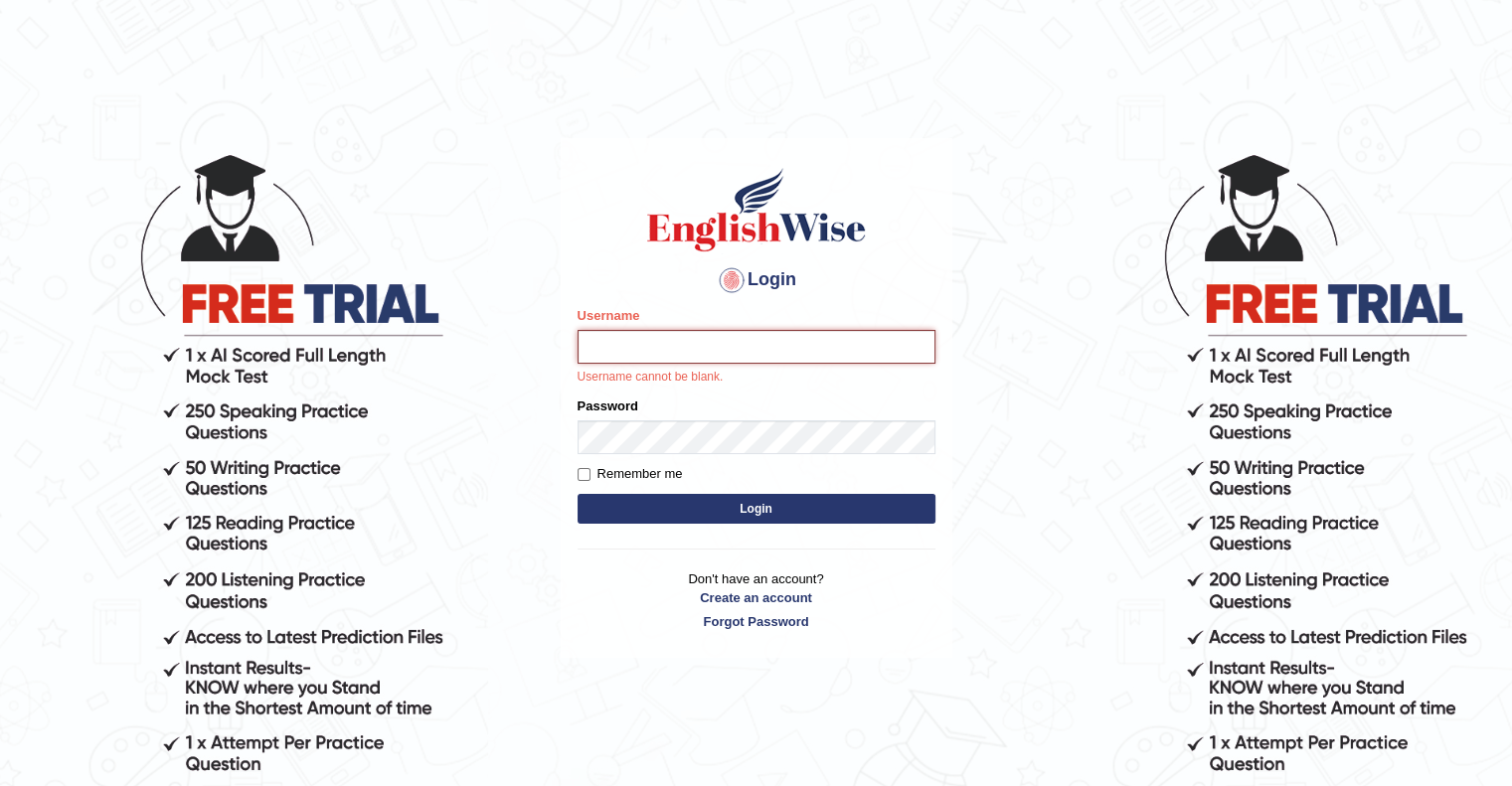 click on "Username" at bounding box center [756, 347] 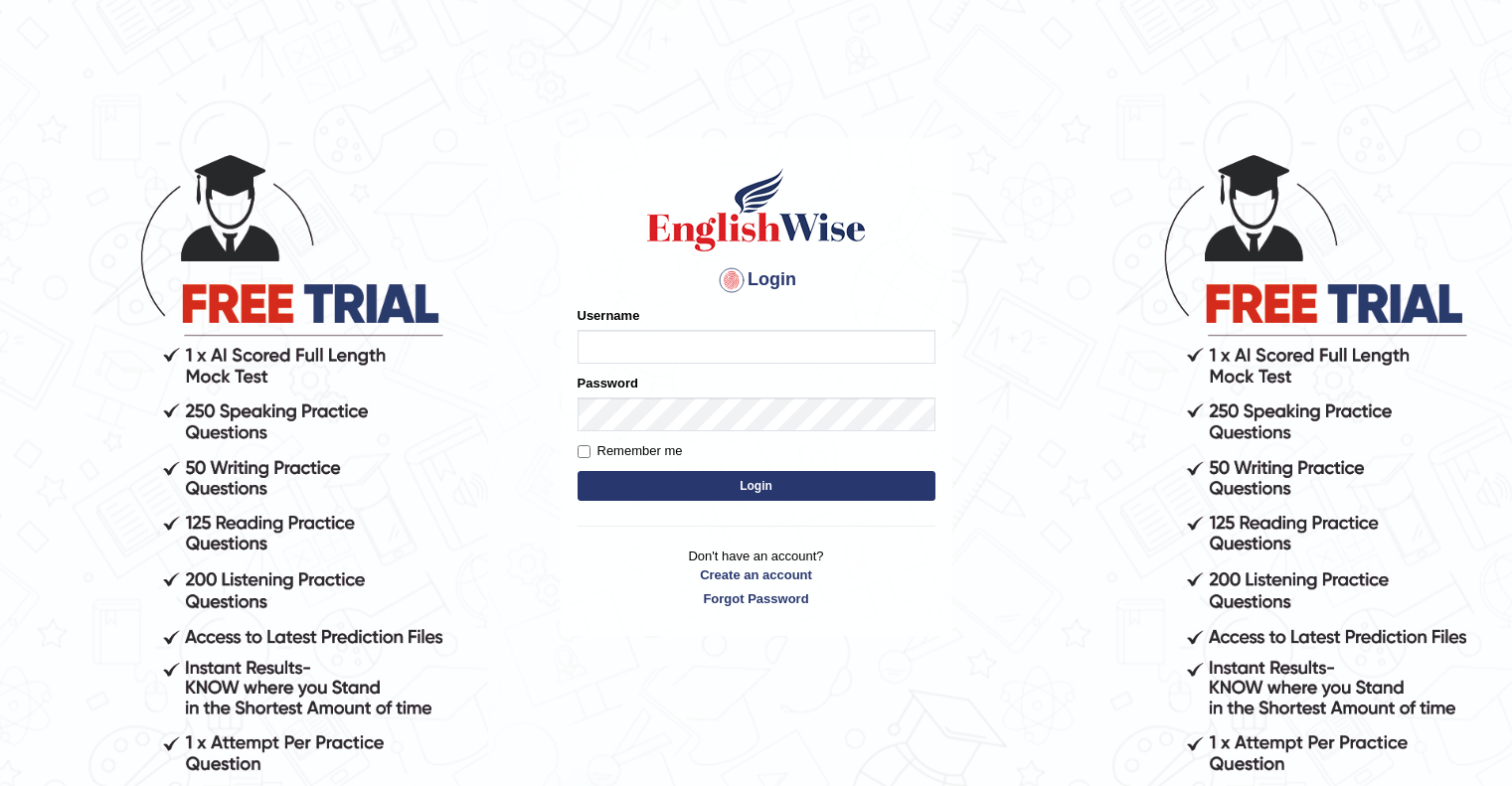 scroll, scrollTop: 0, scrollLeft: 0, axis: both 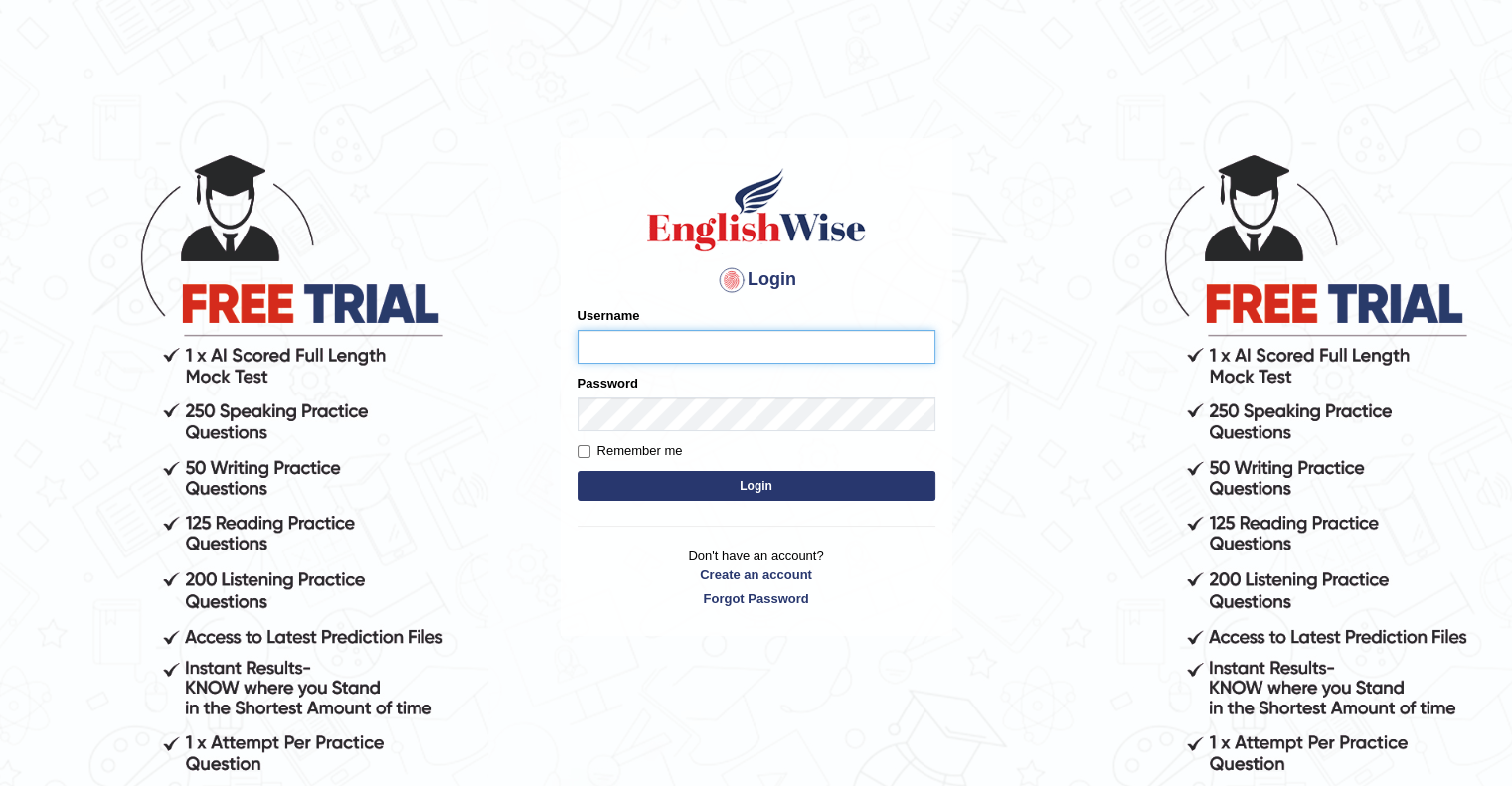 click on "Username" at bounding box center (756, 347) 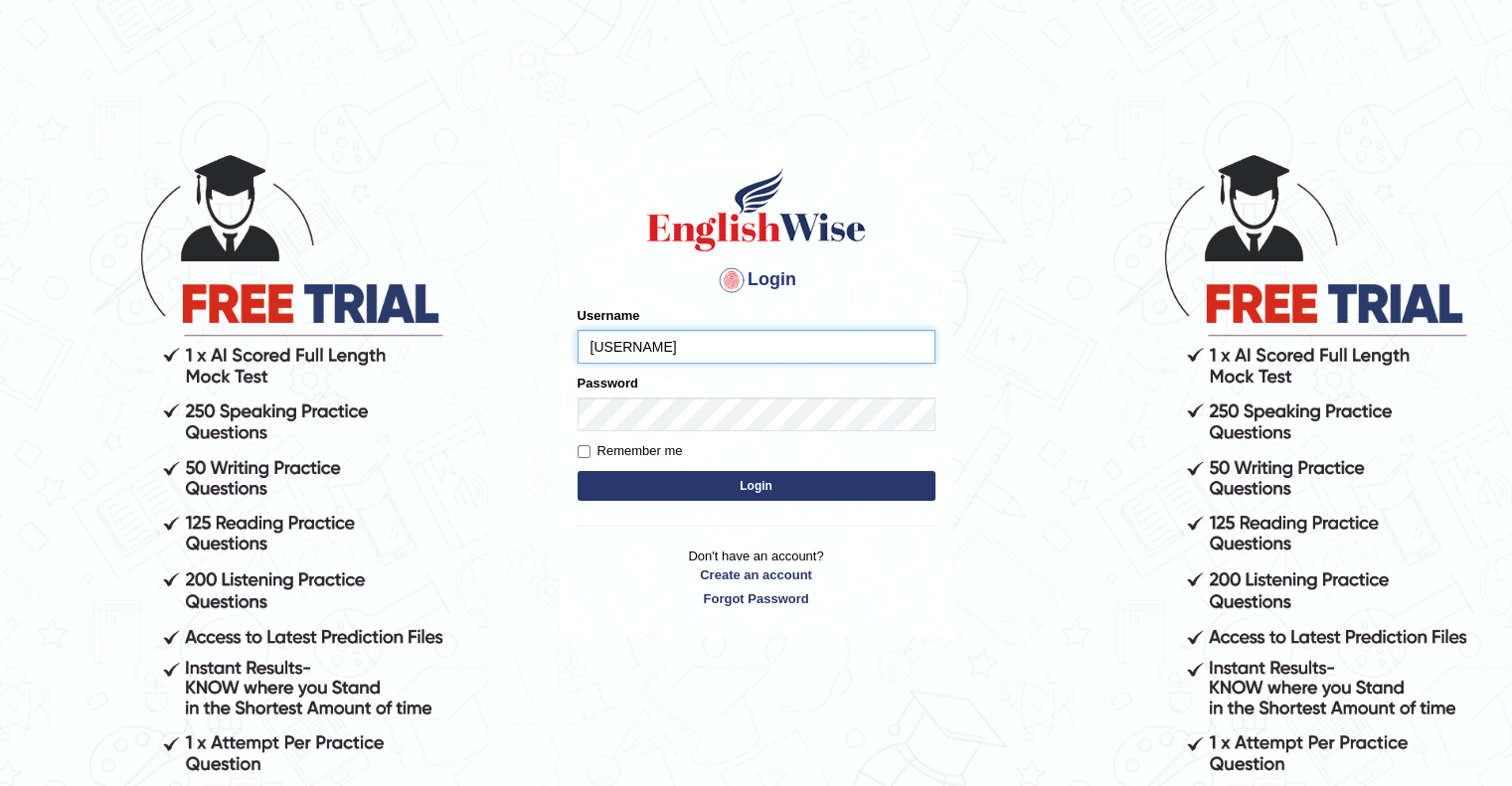 type on "souvikdasmahapatra" 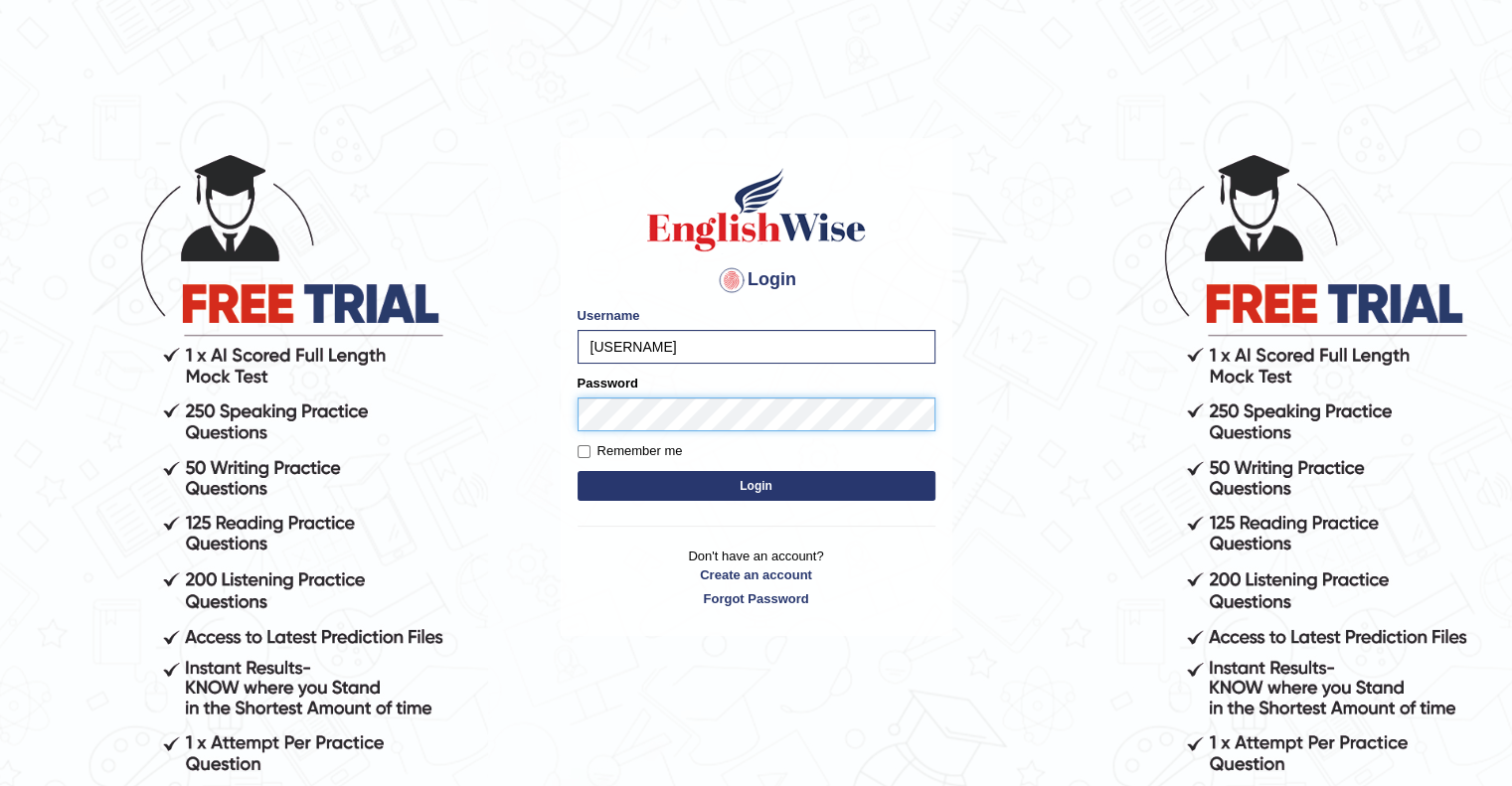 click on "Login" at bounding box center (756, 486) 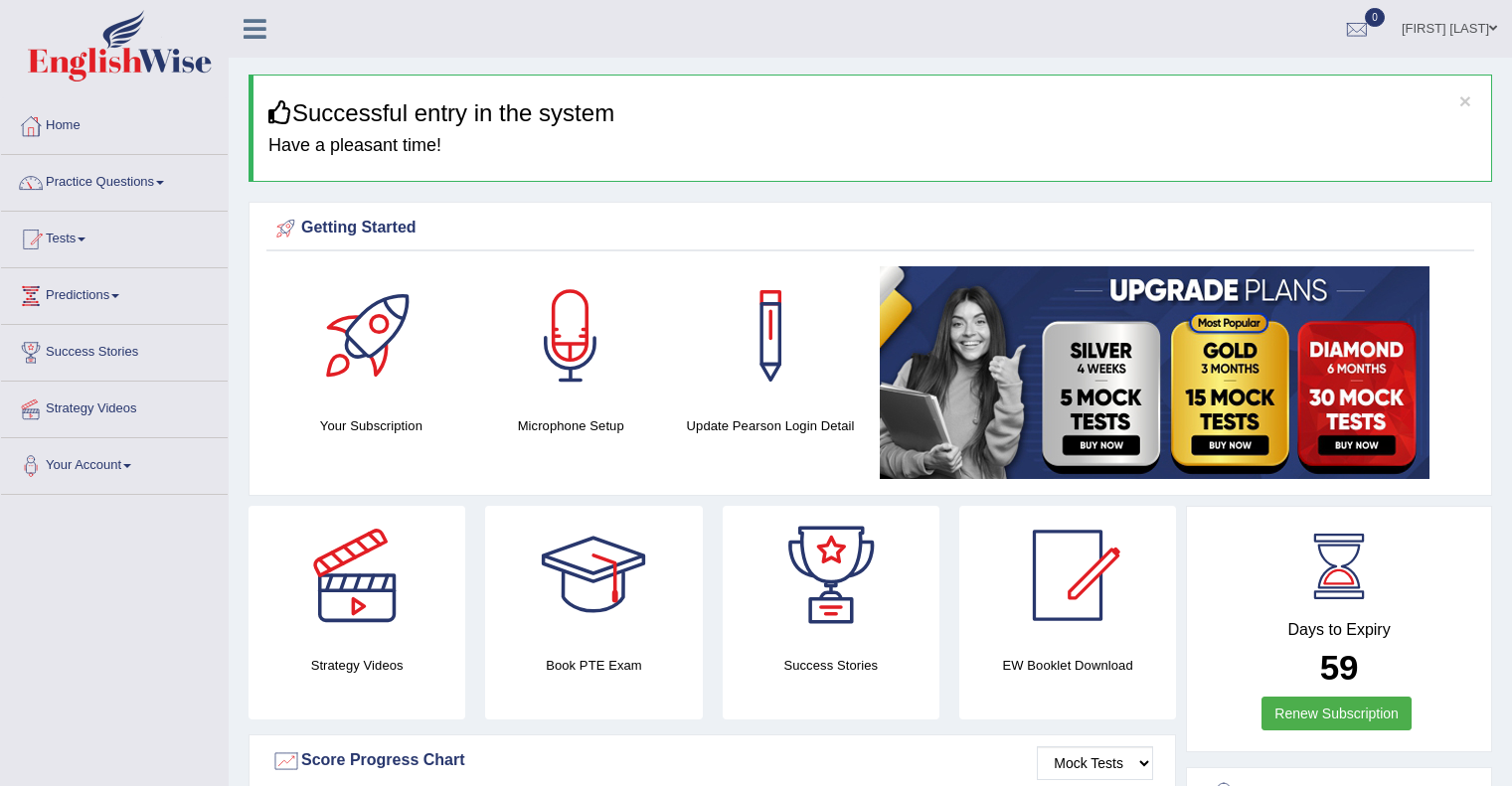 scroll, scrollTop: 0, scrollLeft: 0, axis: both 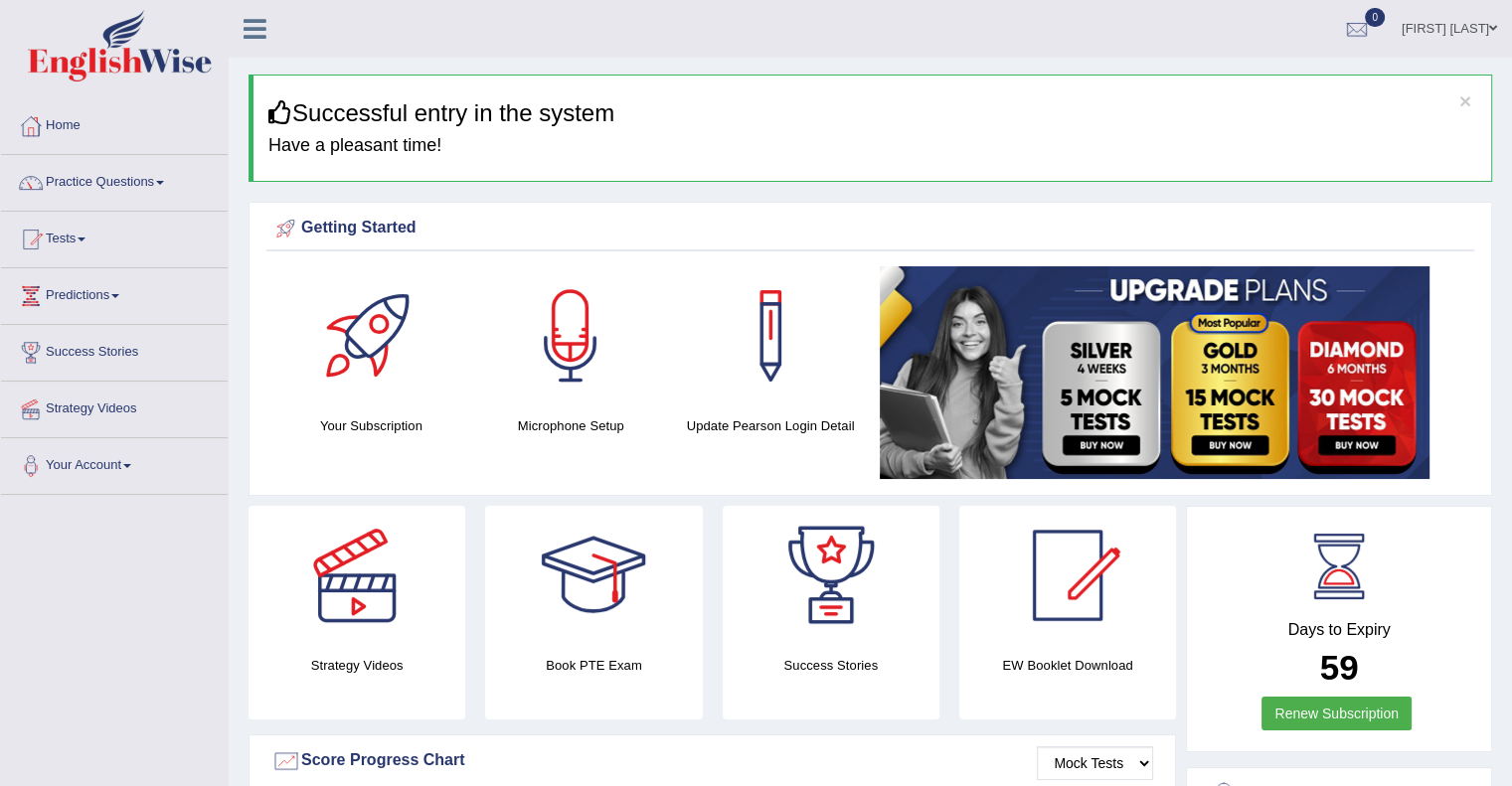 click on "Practice Questions" at bounding box center [114, 180] 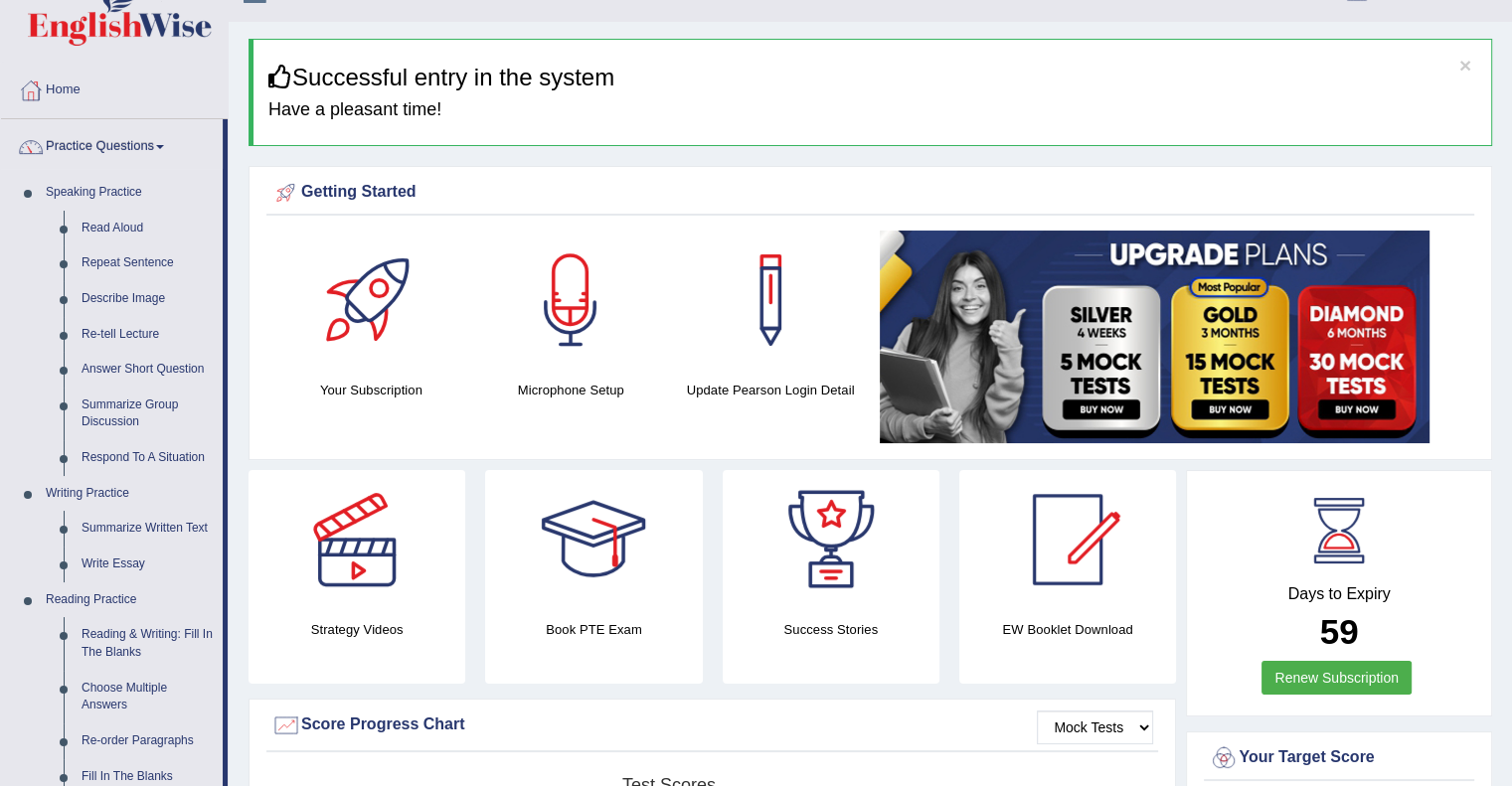 scroll, scrollTop: 0, scrollLeft: 0, axis: both 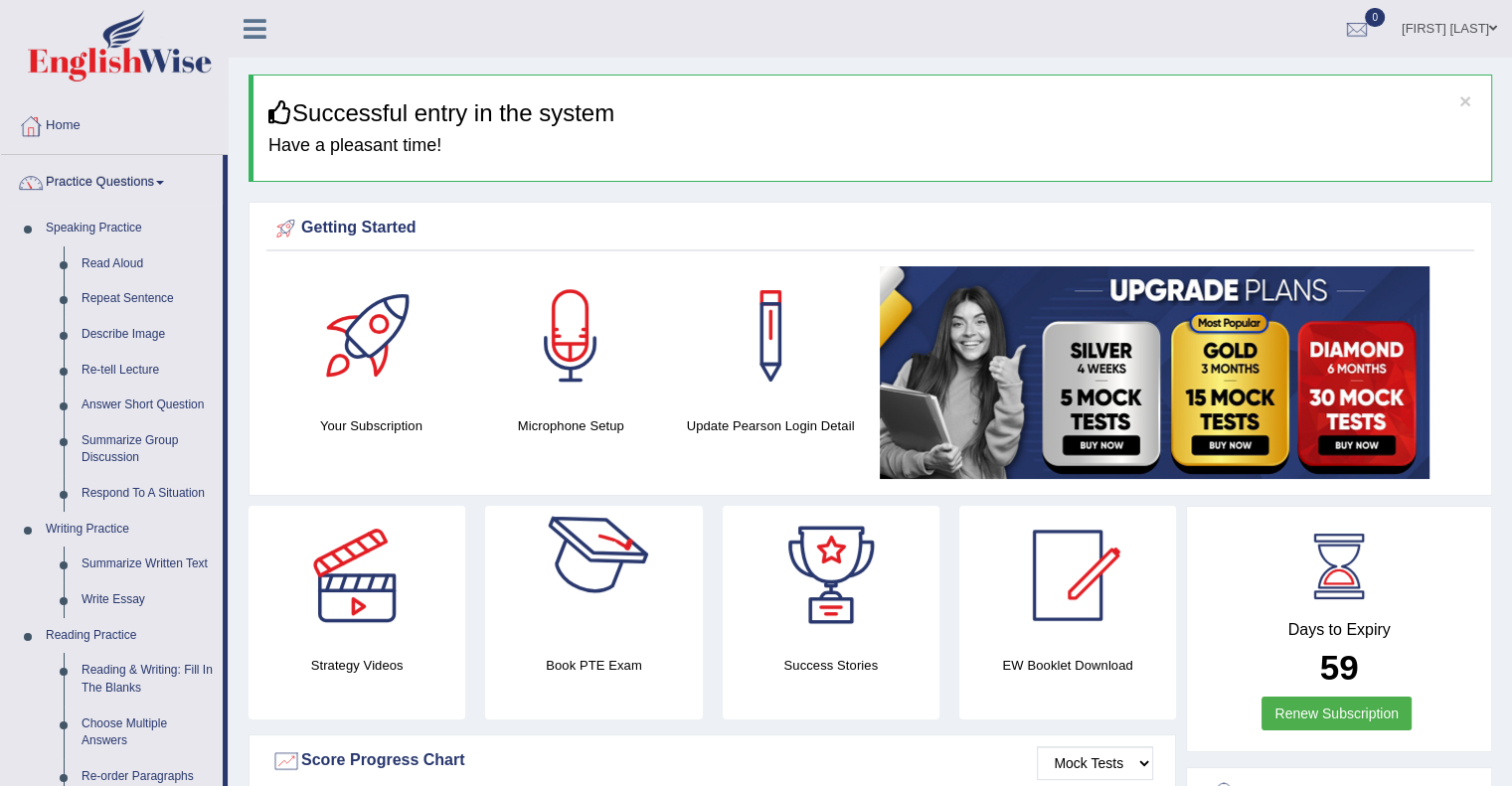 click at bounding box center (593, 575) 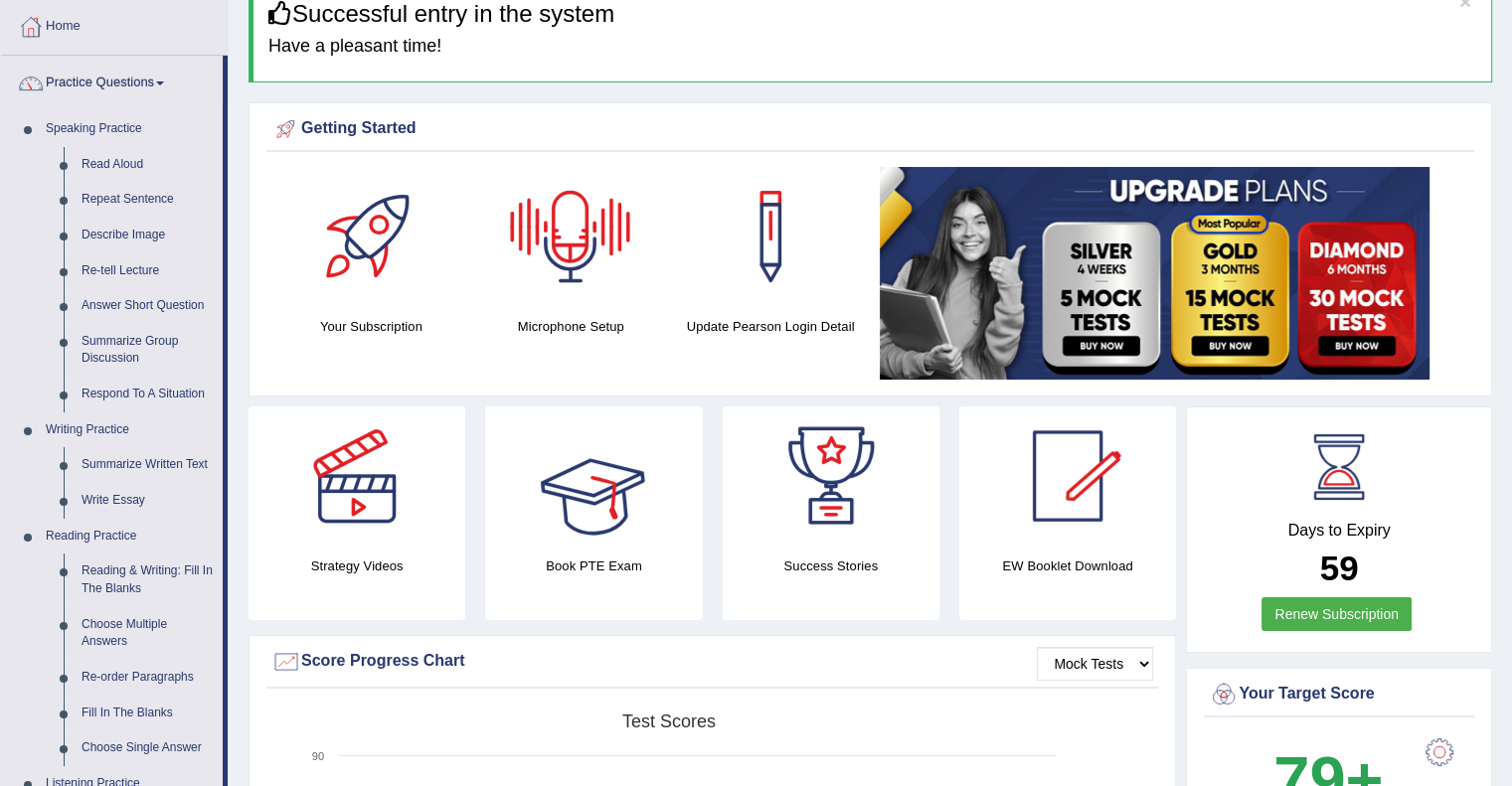 scroll, scrollTop: 199, scrollLeft: 0, axis: vertical 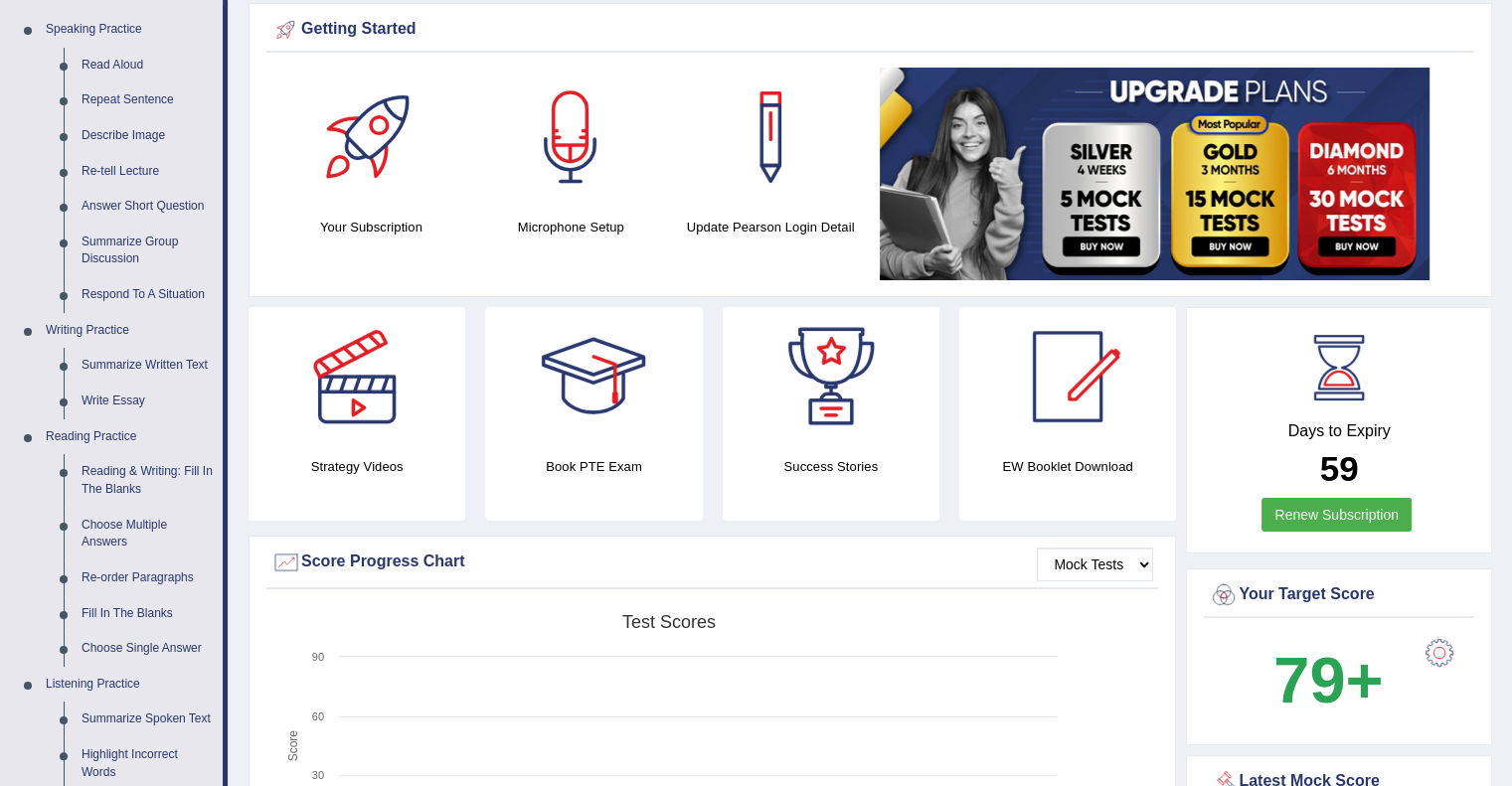 click at bounding box center (571, 137) 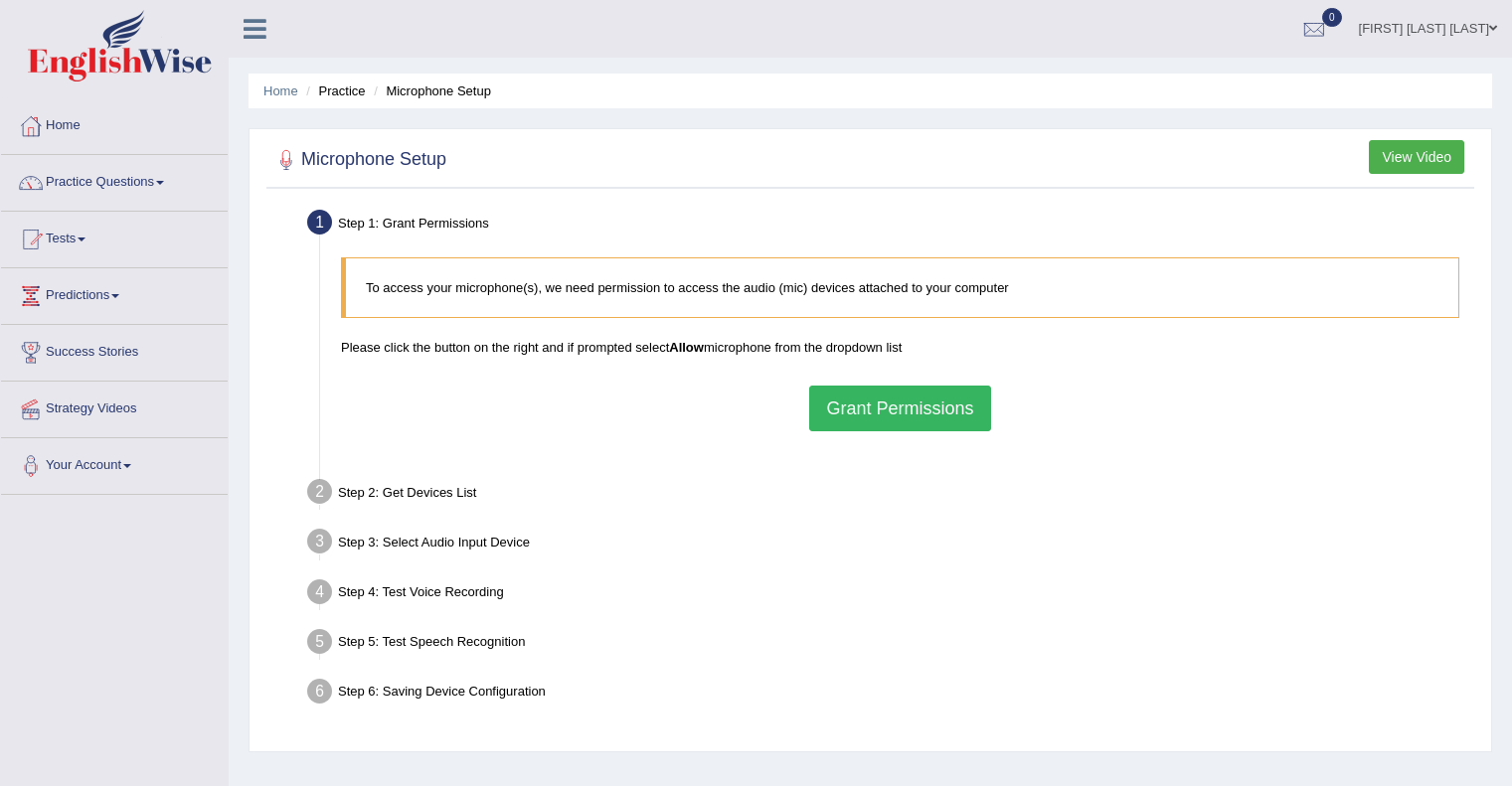 scroll, scrollTop: 0, scrollLeft: 0, axis: both 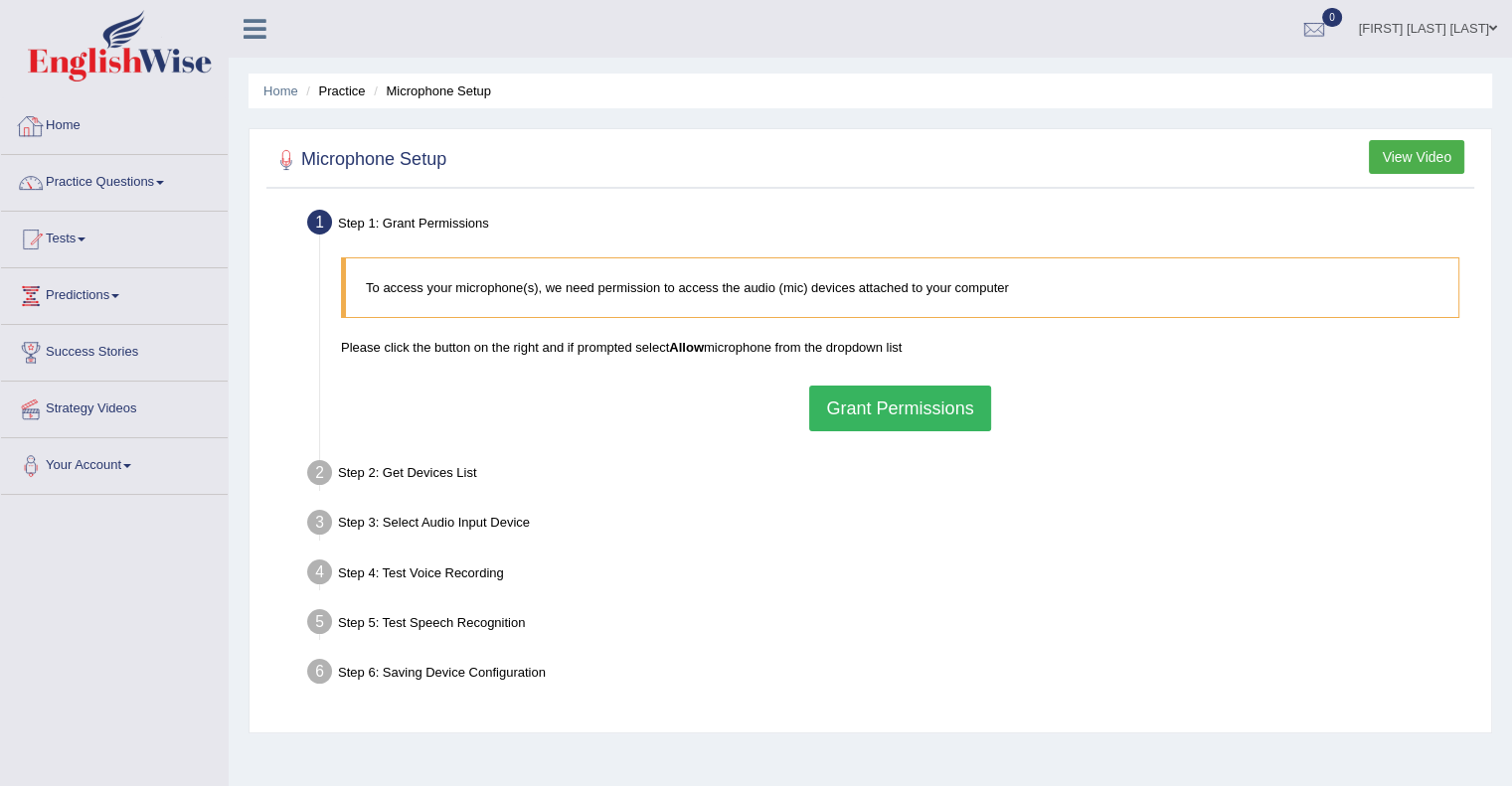 click on "Home" at bounding box center [114, 123] 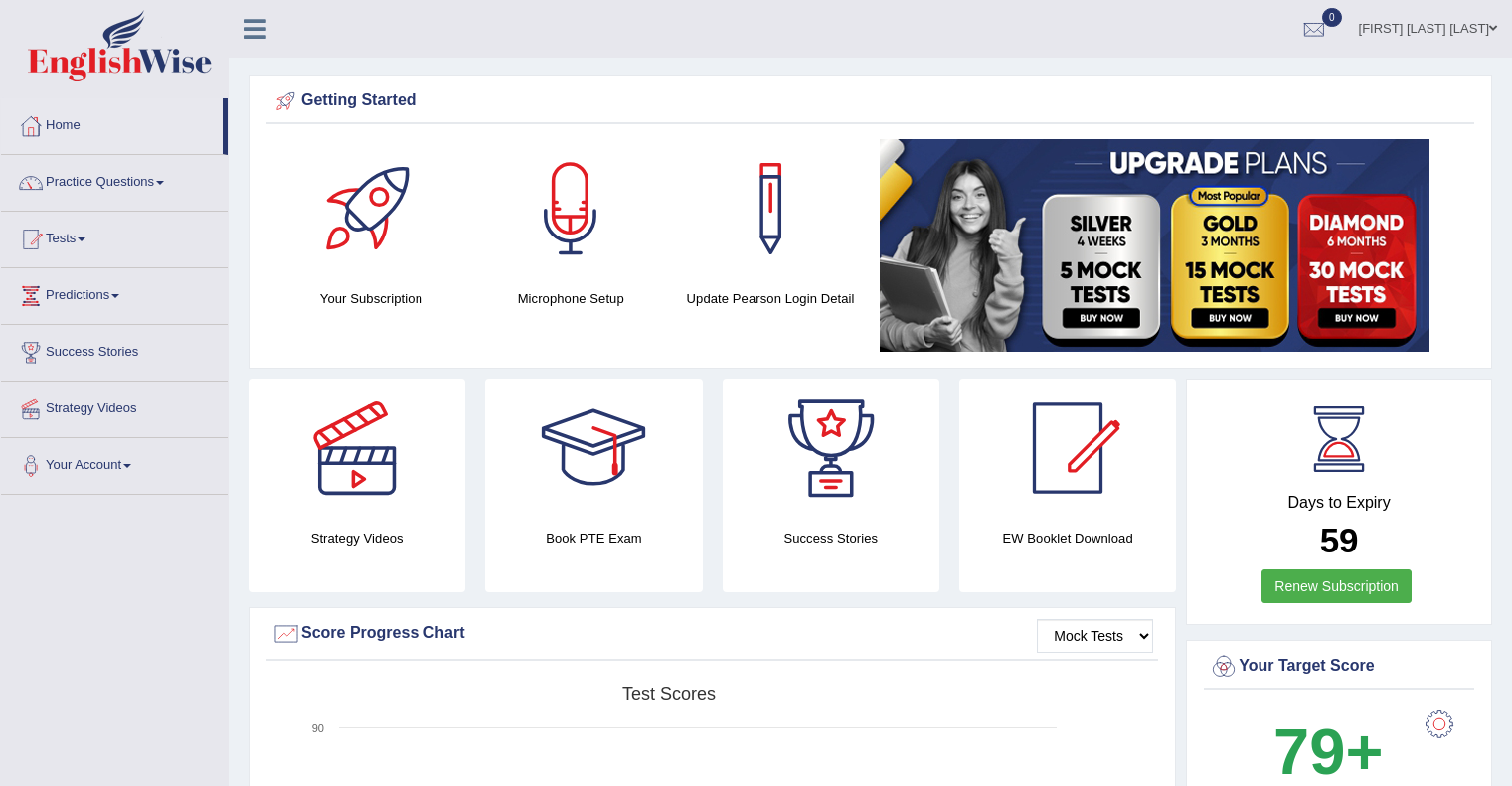 scroll, scrollTop: 0, scrollLeft: 0, axis: both 